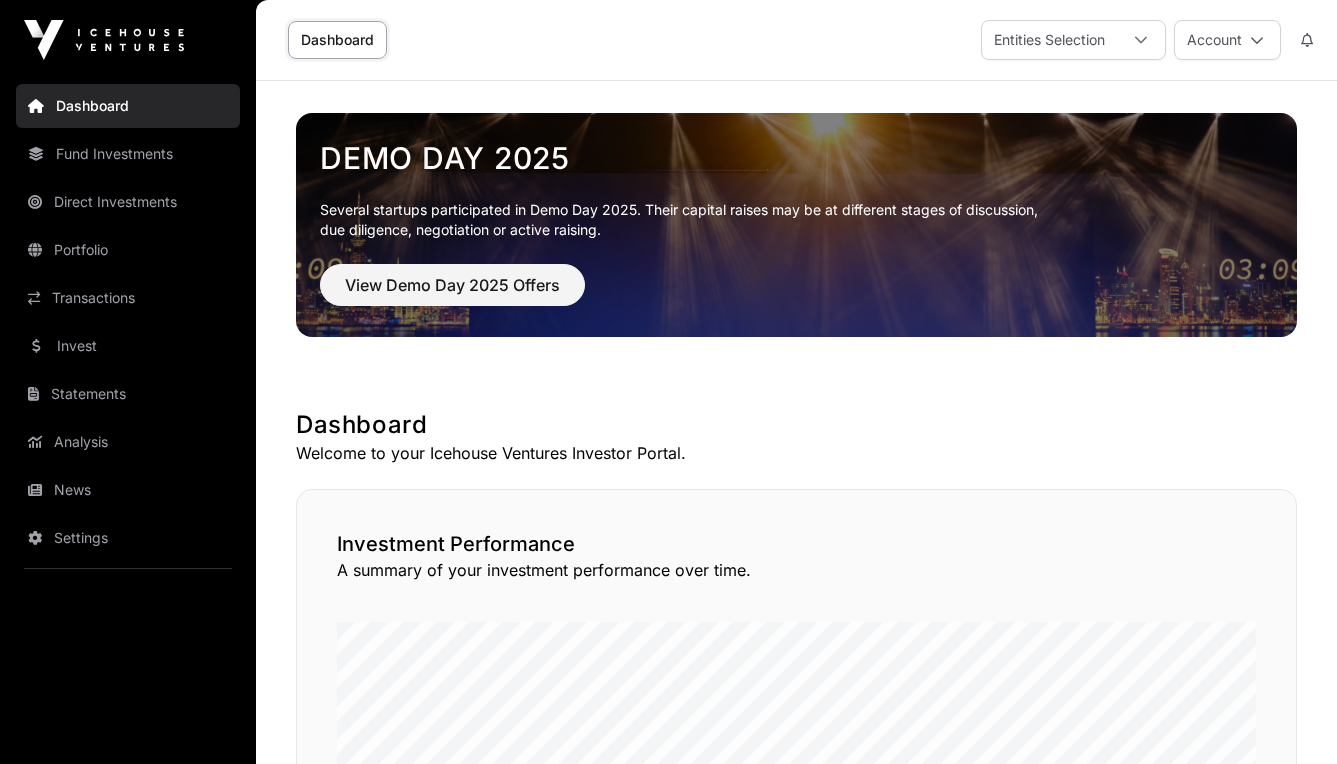 scroll, scrollTop: 0, scrollLeft: 0, axis: both 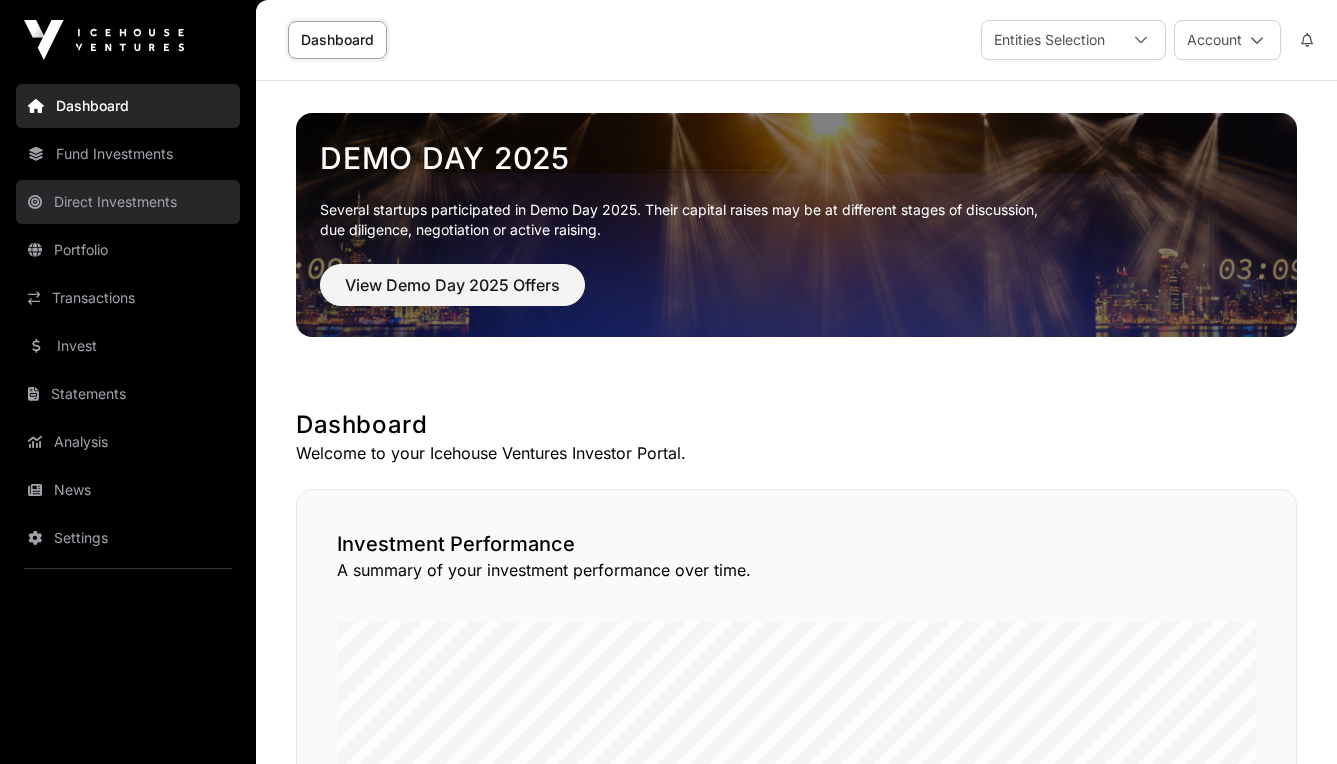 click on "Direct Investments" 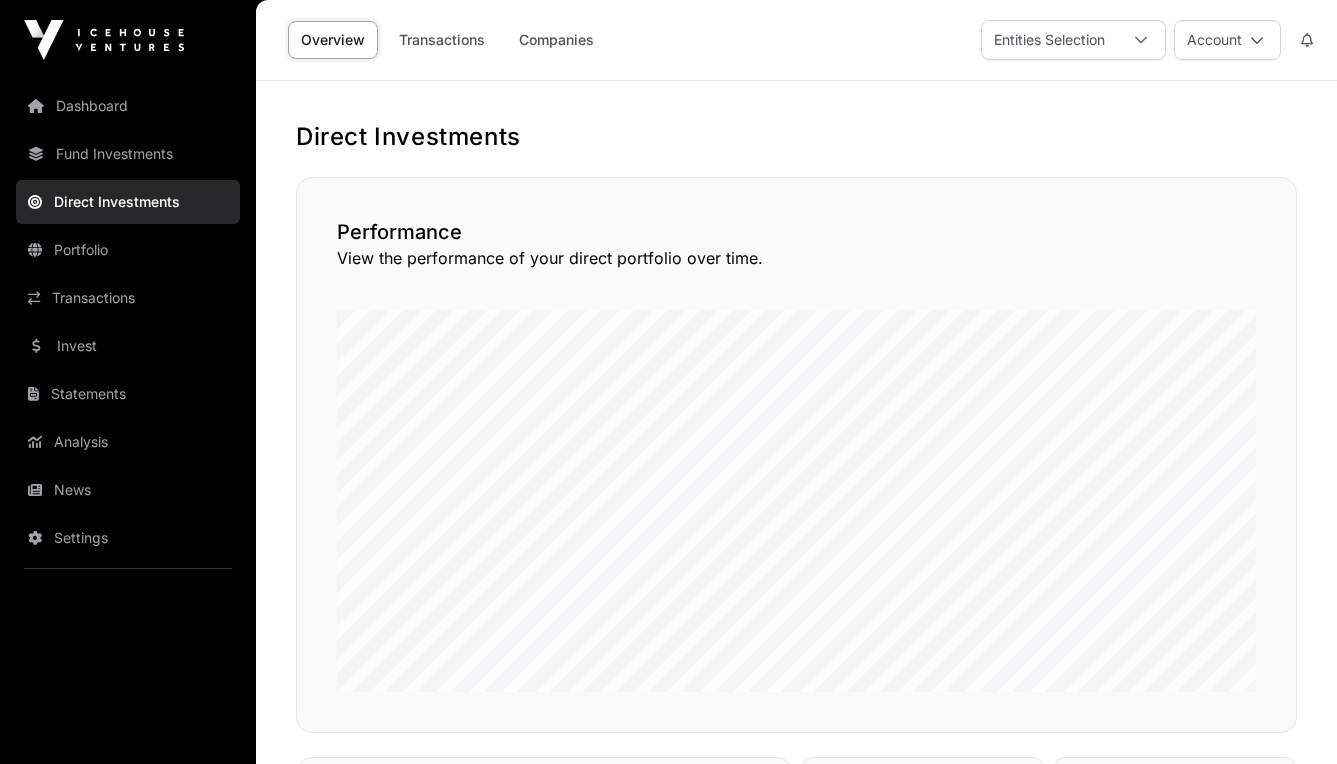 scroll, scrollTop: 0, scrollLeft: 0, axis: both 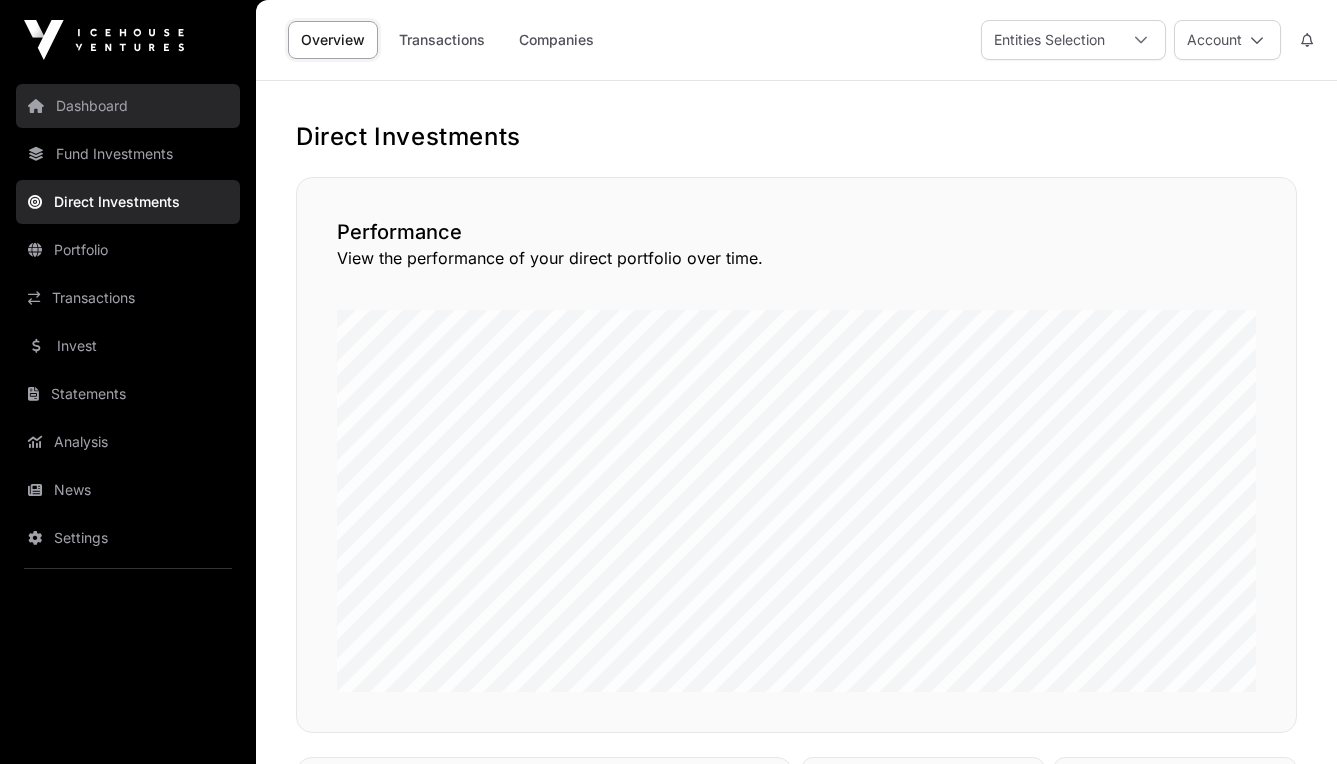 click on "Dashboard" 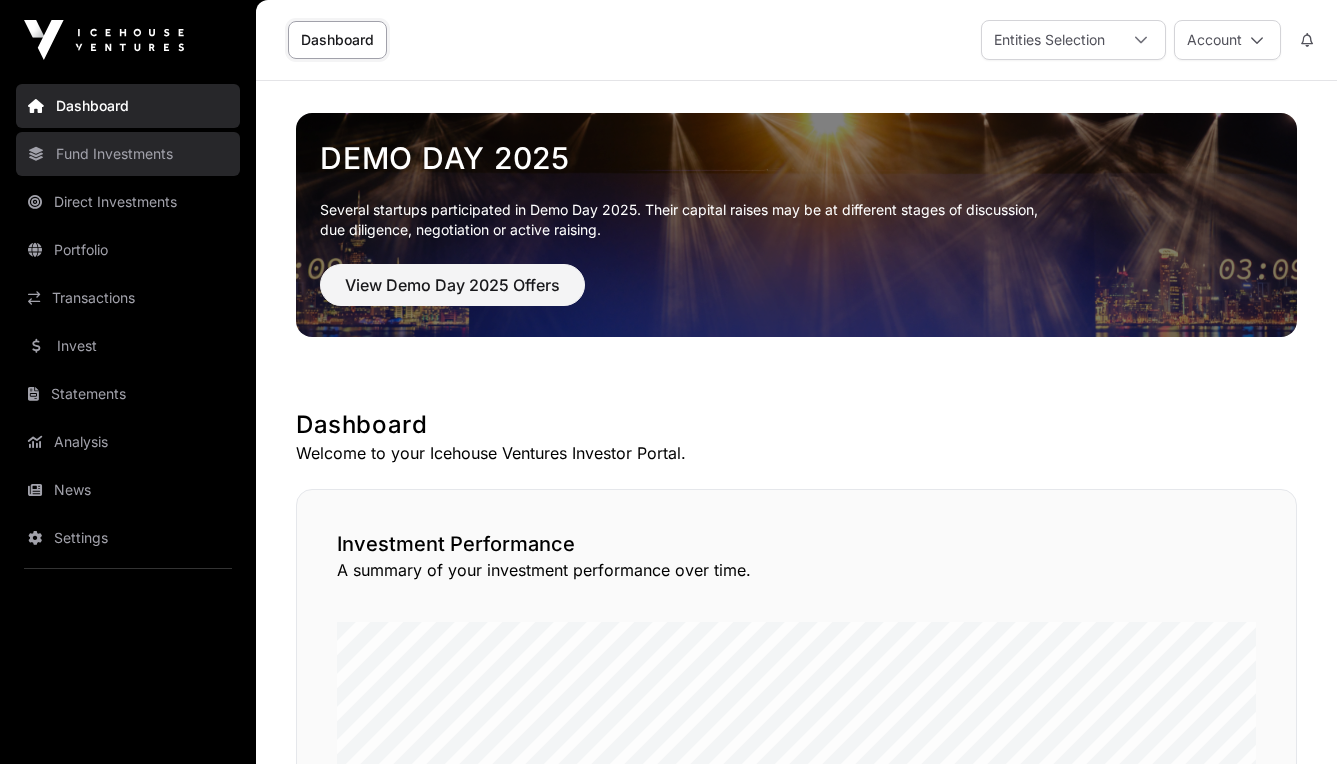 click on "Fund Investments" 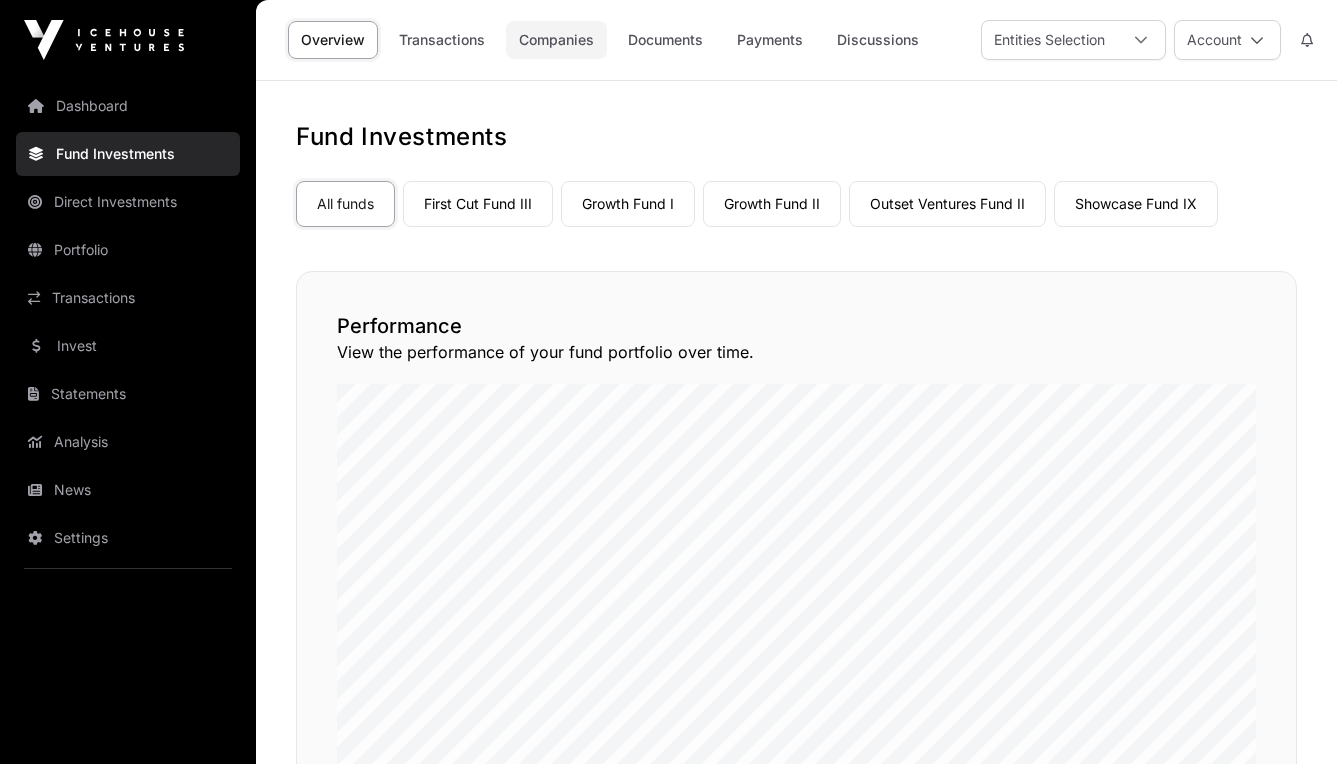 click on "Companies" 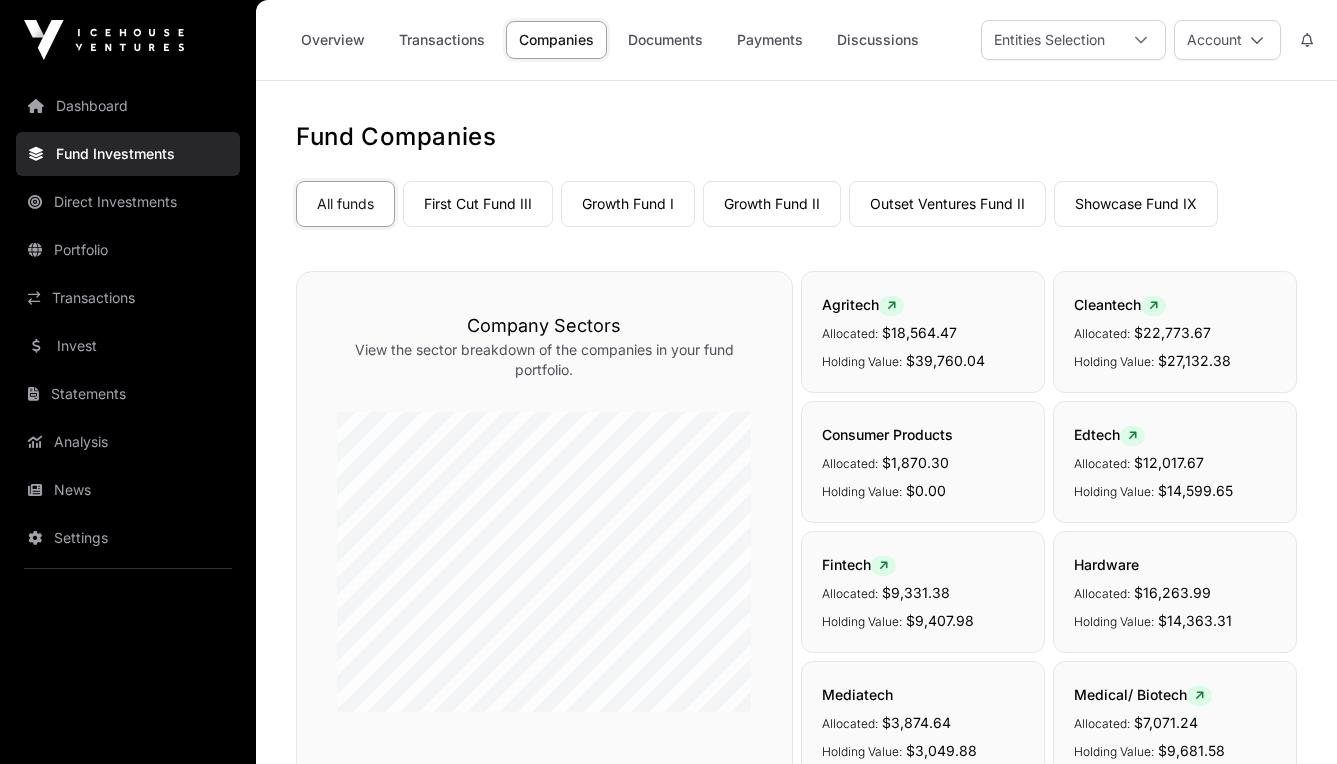 scroll, scrollTop: 0, scrollLeft: 0, axis: both 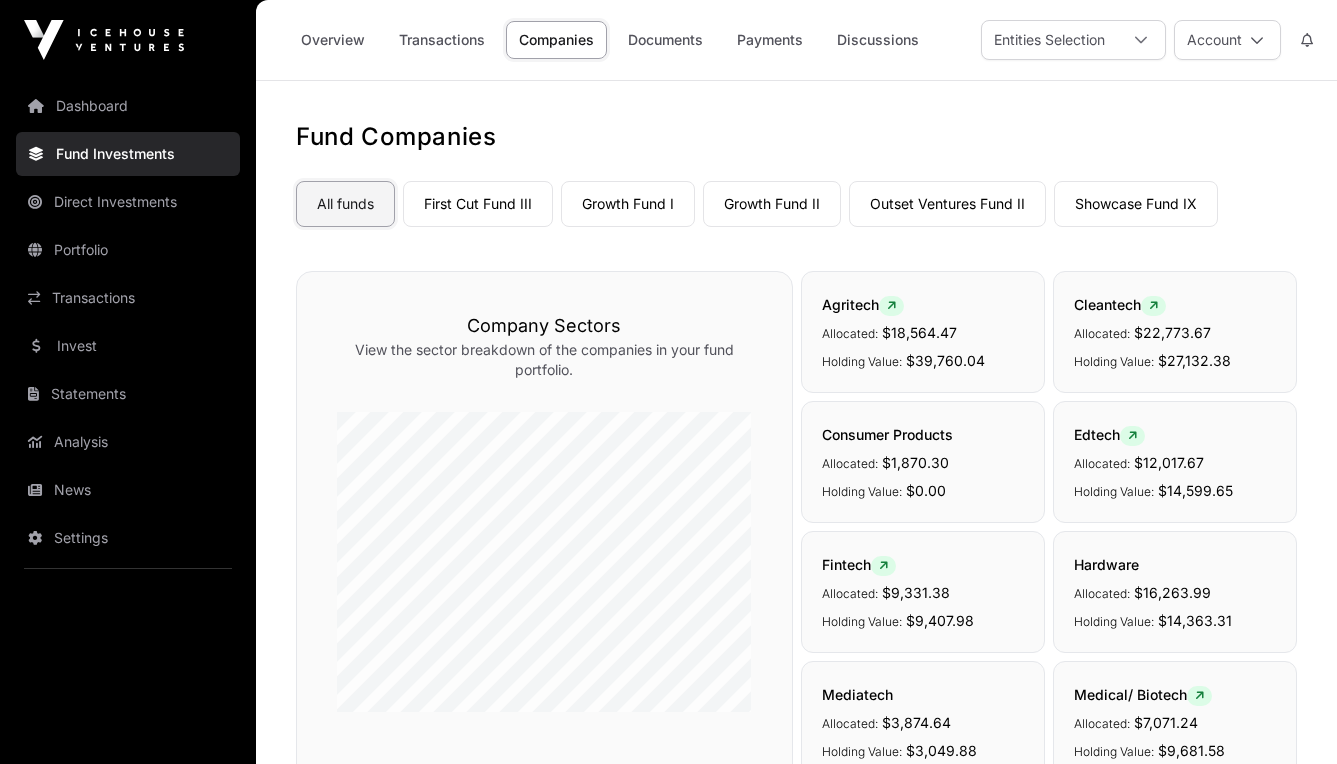 click on "All funds" 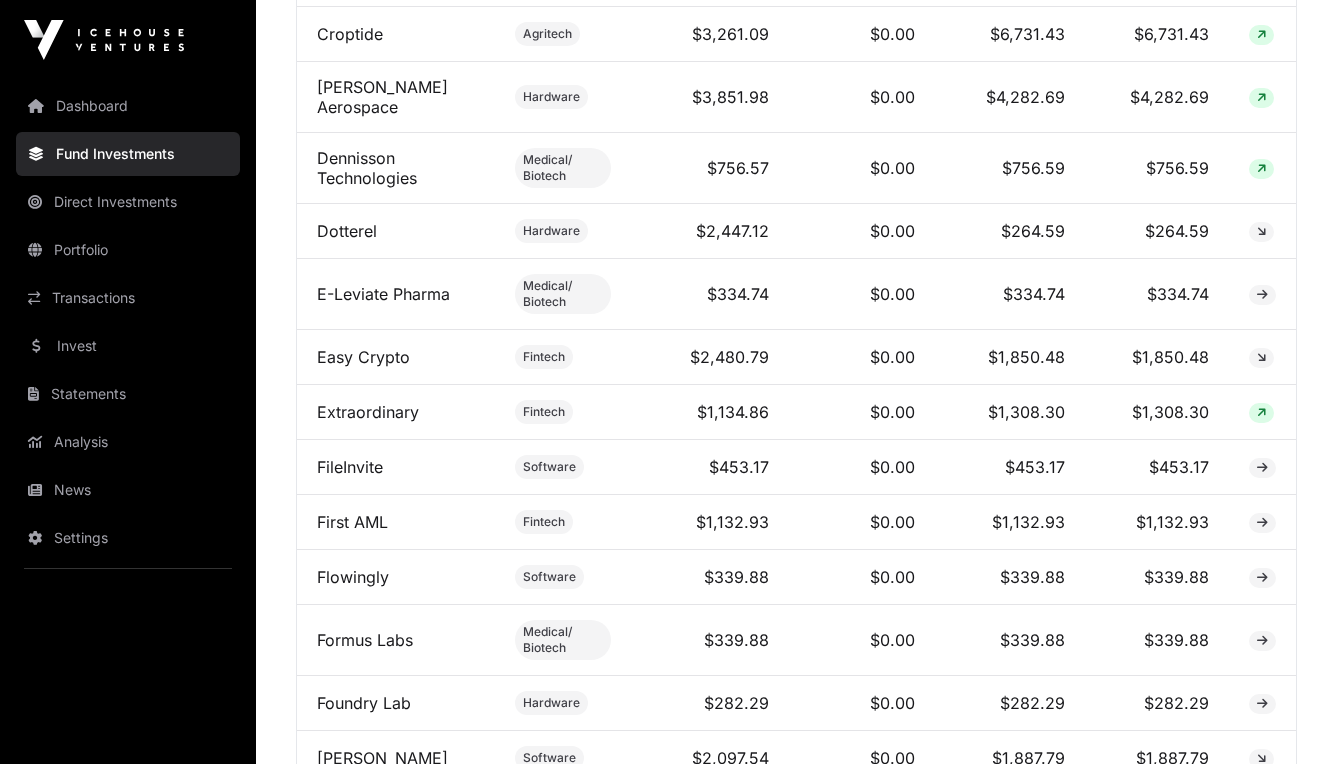scroll, scrollTop: 2059, scrollLeft: 0, axis: vertical 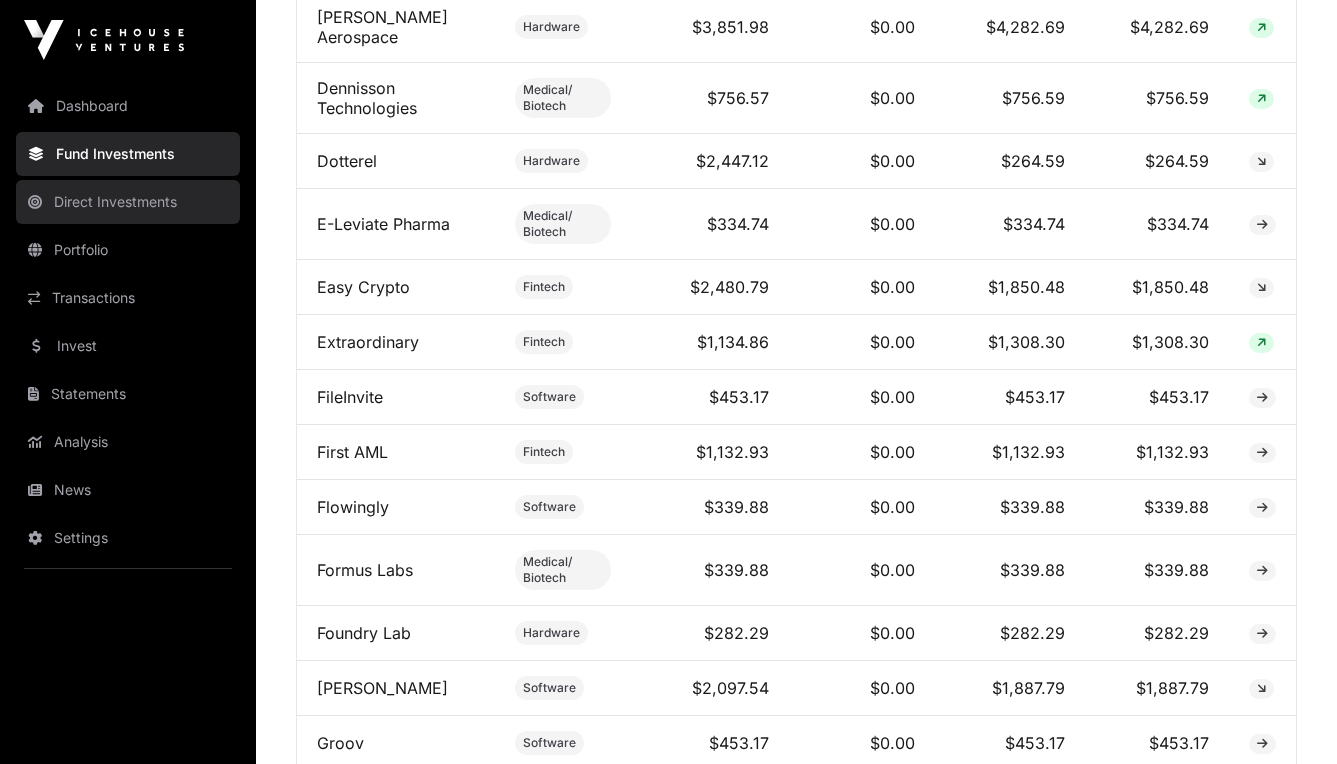 click on "Direct Investments" 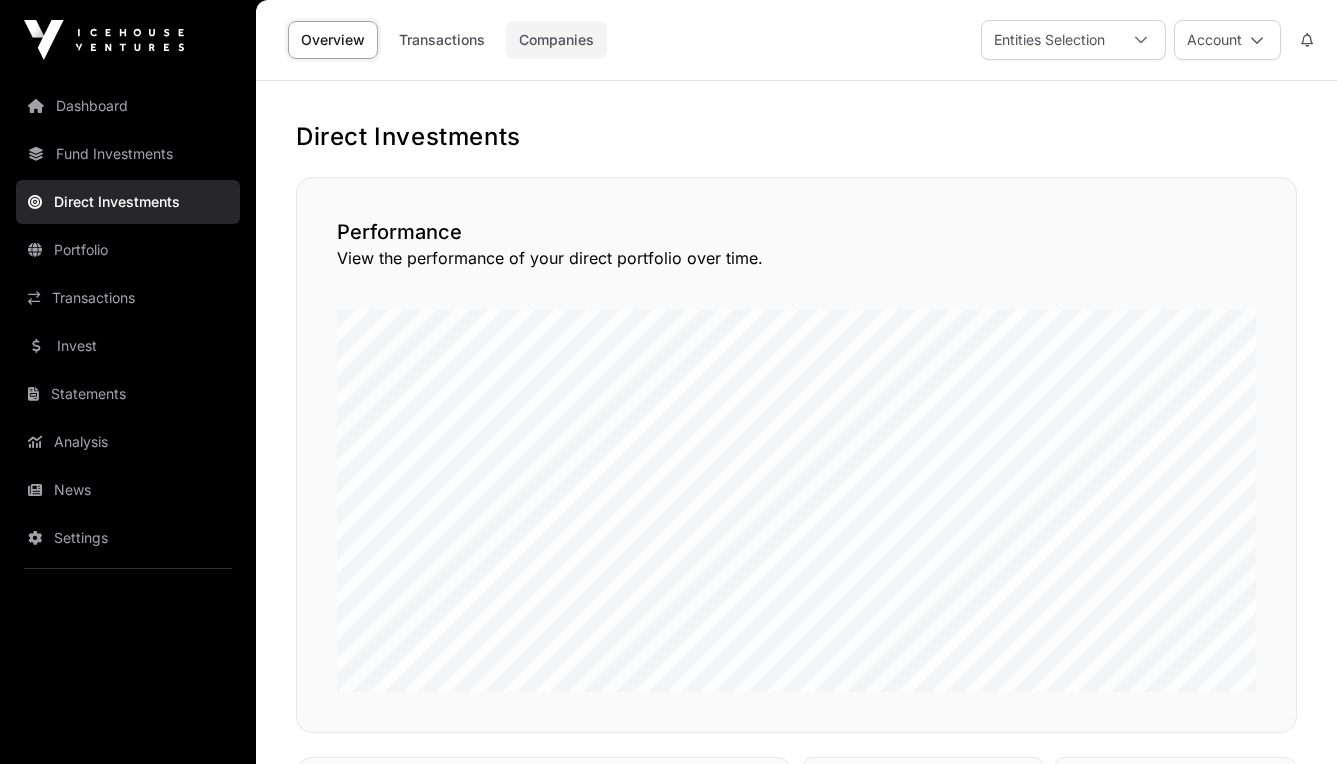 scroll, scrollTop: 0, scrollLeft: 0, axis: both 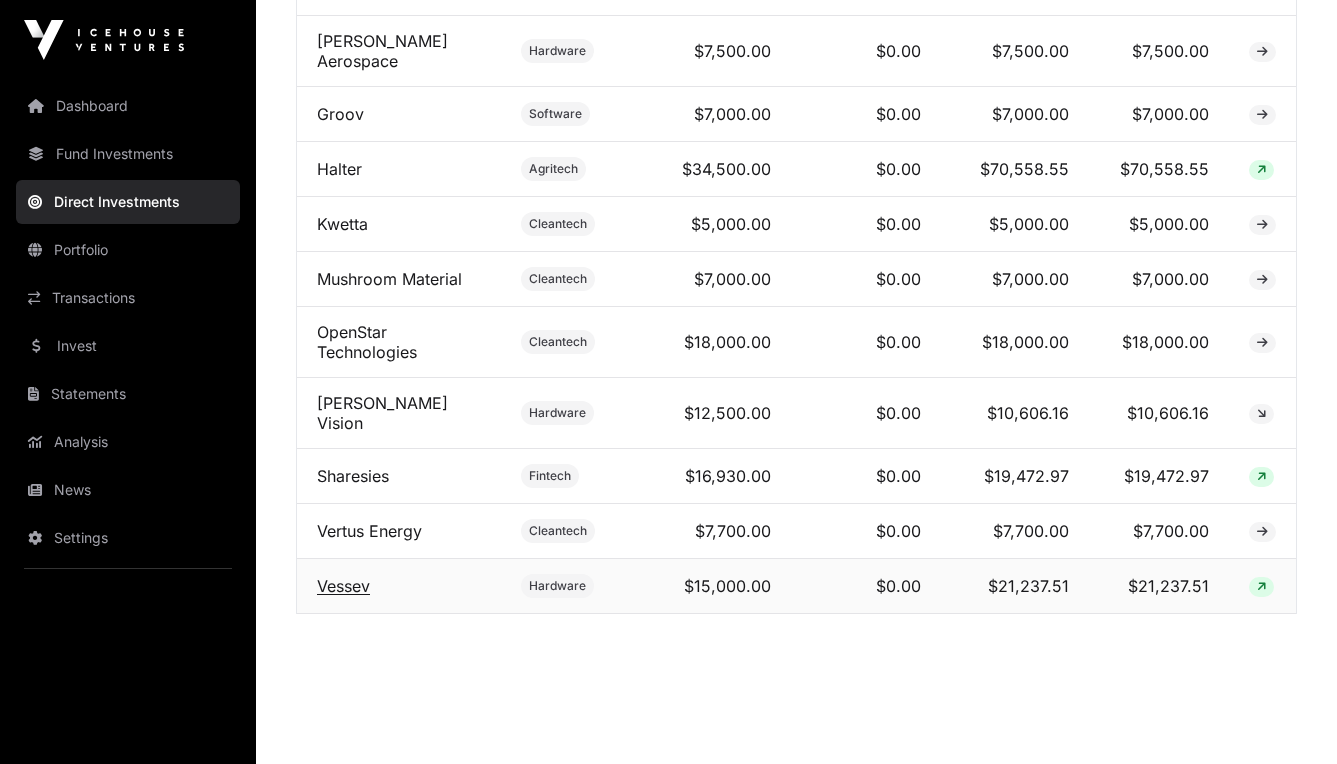 click on "Vessev" 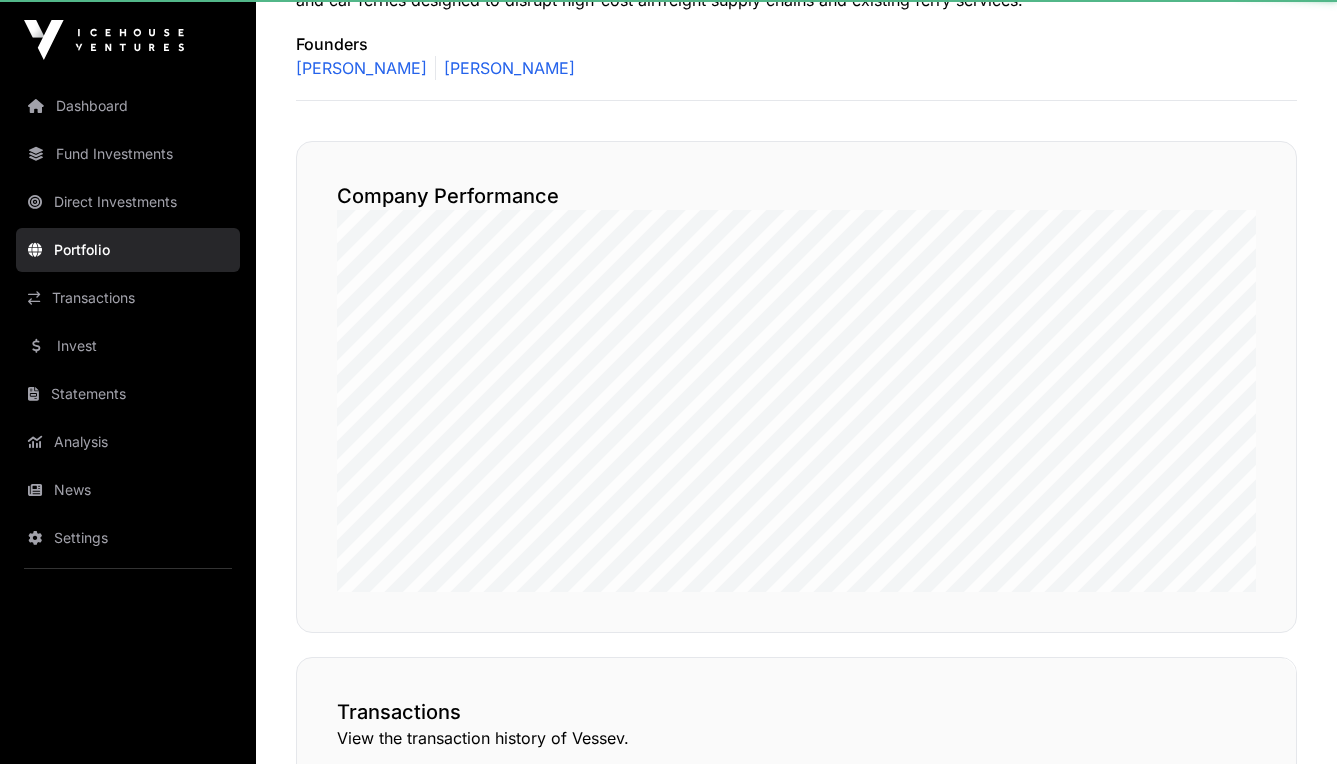 scroll, scrollTop: 0, scrollLeft: 0, axis: both 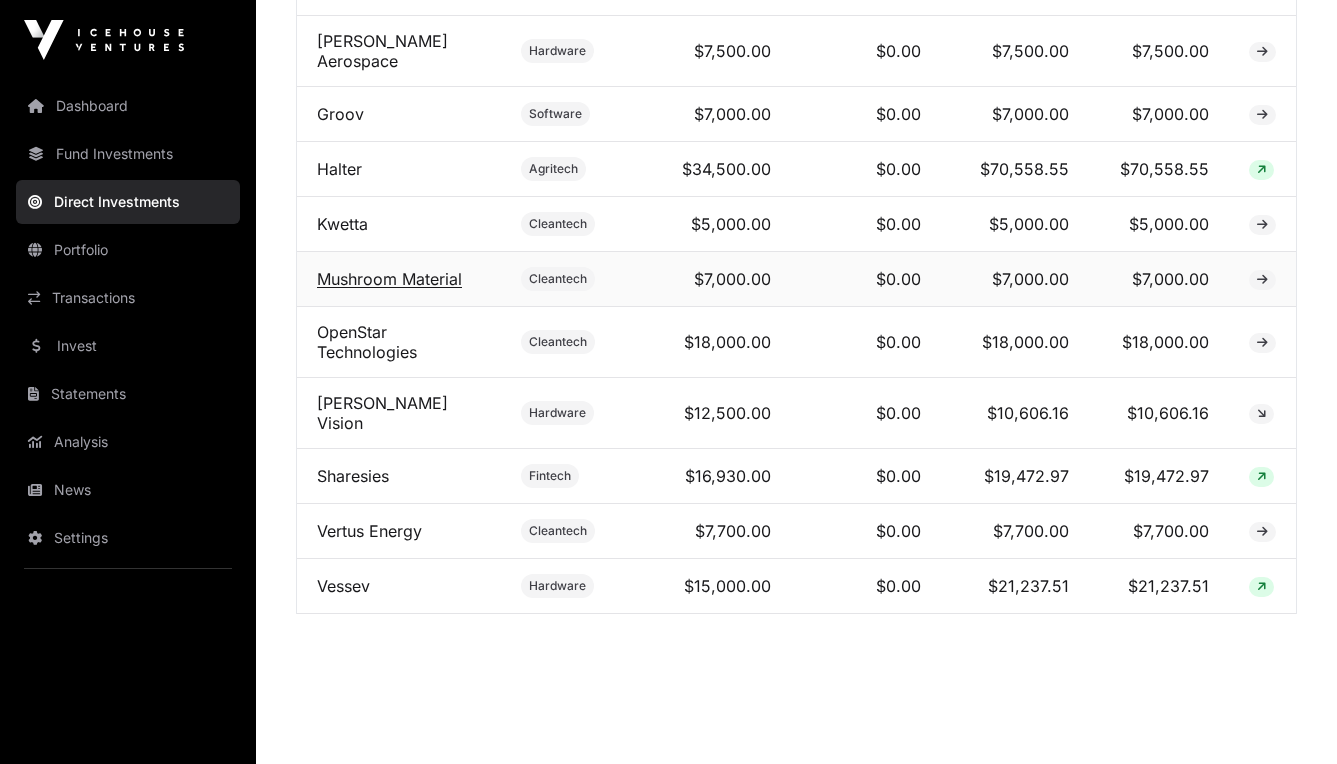 click on "Mushroom Material" 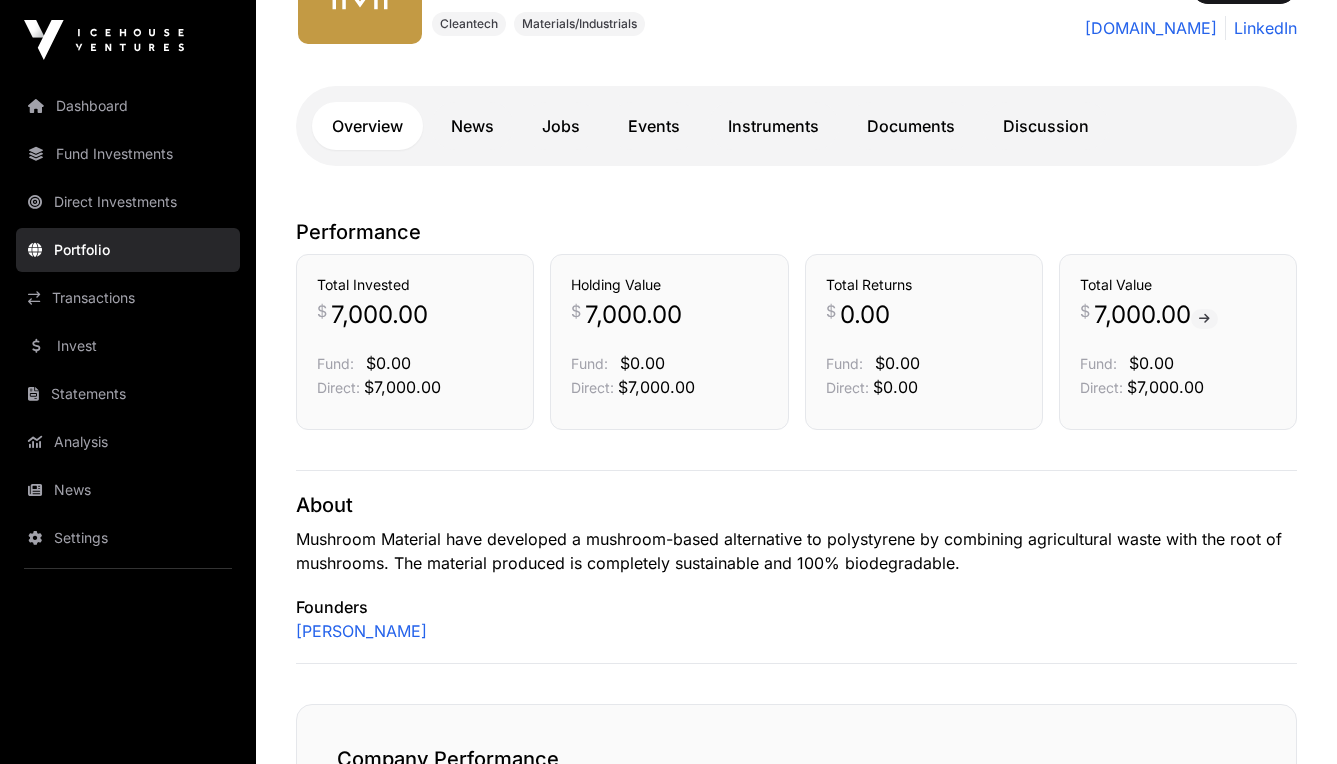 scroll, scrollTop: 302, scrollLeft: 0, axis: vertical 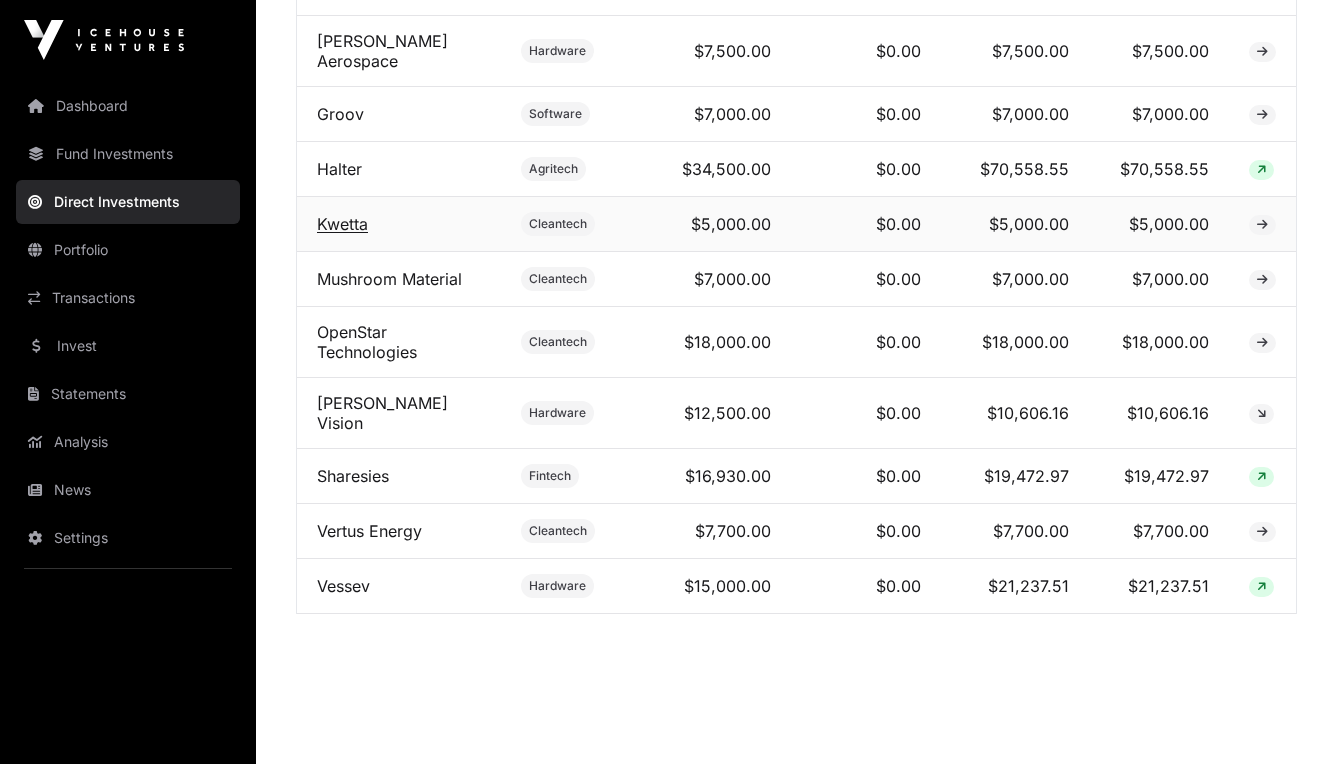 click on "Kwetta" 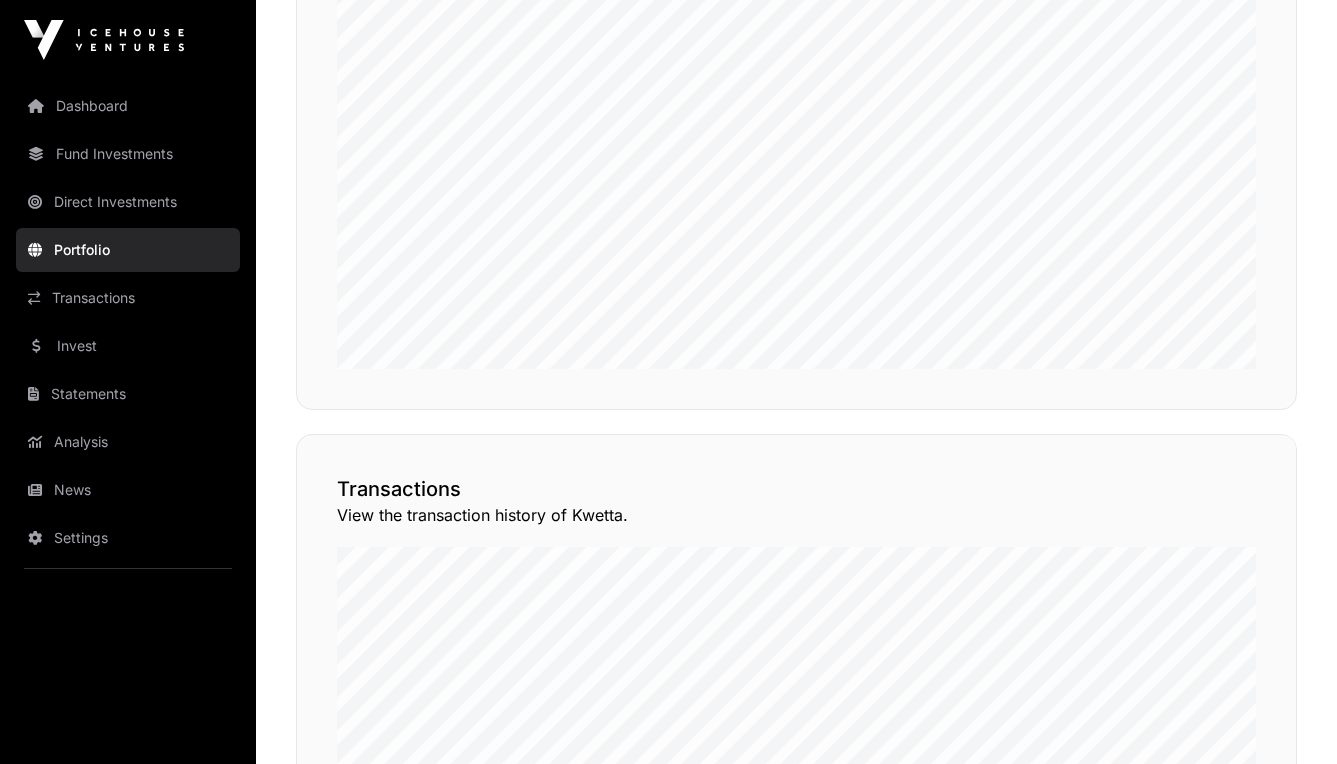 scroll, scrollTop: 1218, scrollLeft: 0, axis: vertical 